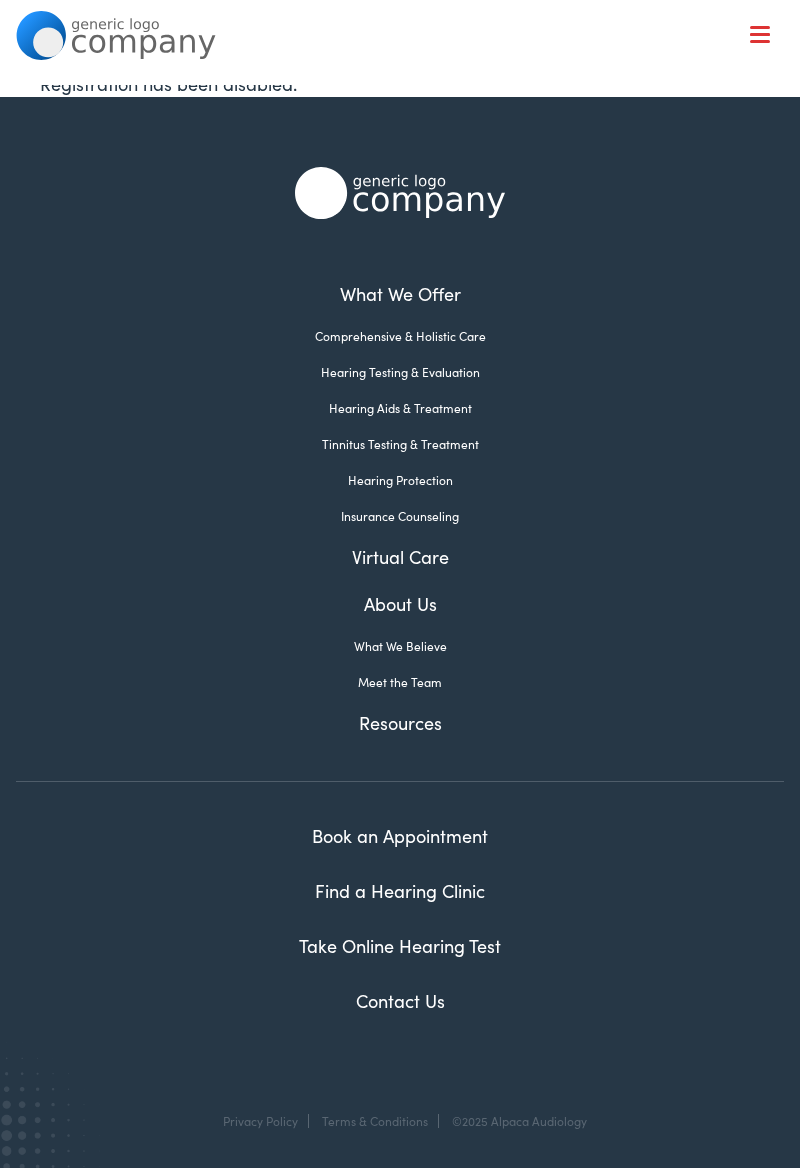 scroll, scrollTop: 0, scrollLeft: 0, axis: both 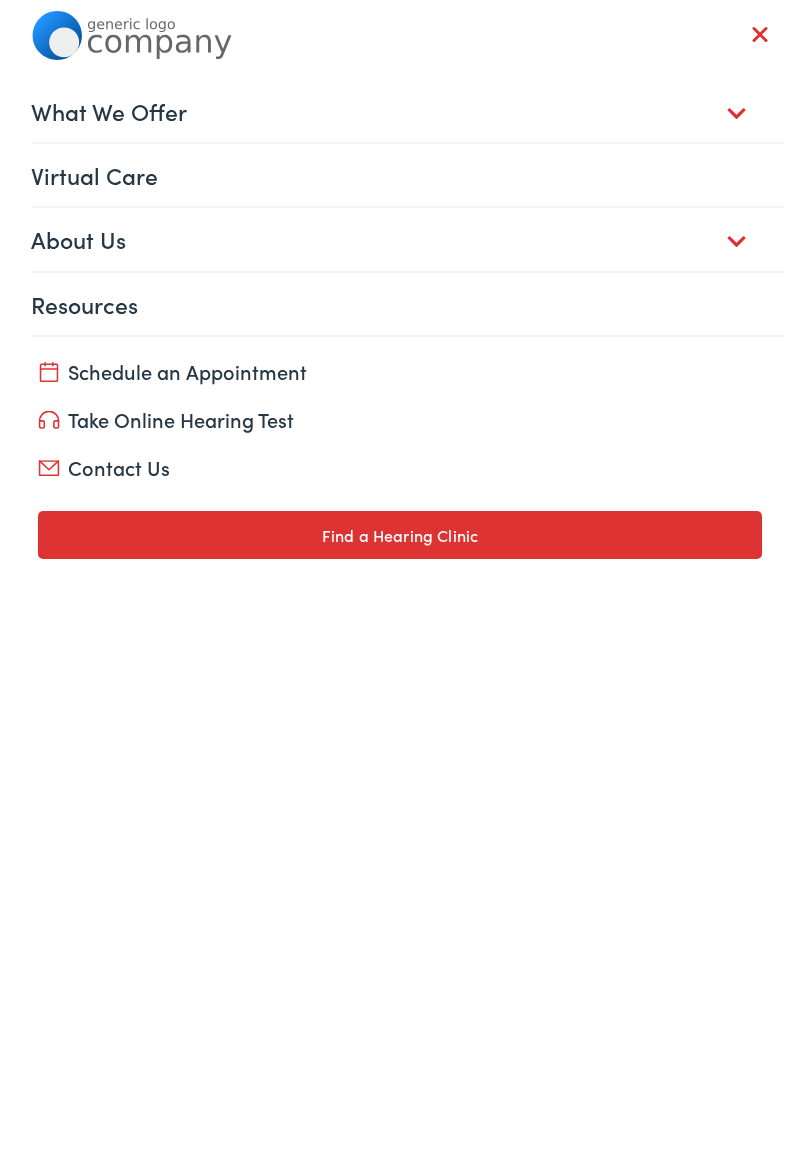 click at bounding box center (760, 34) 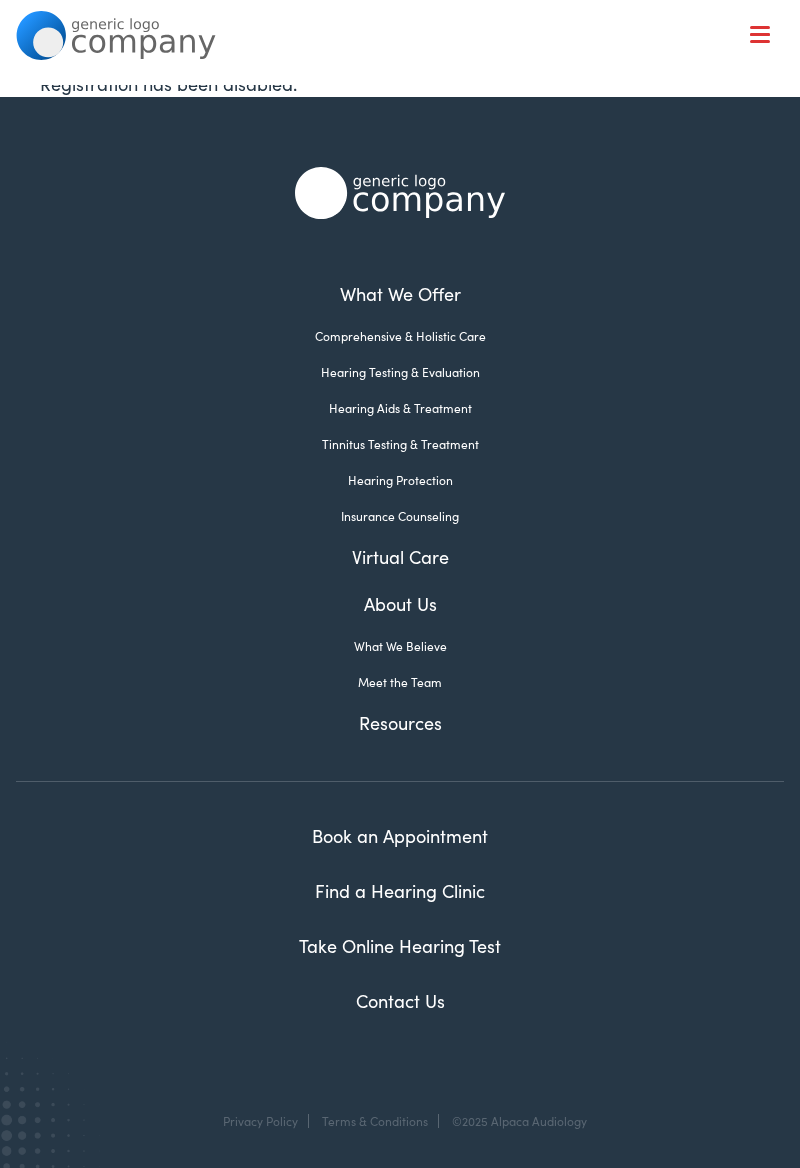 click on "Meet the Team" at bounding box center [400, 682] 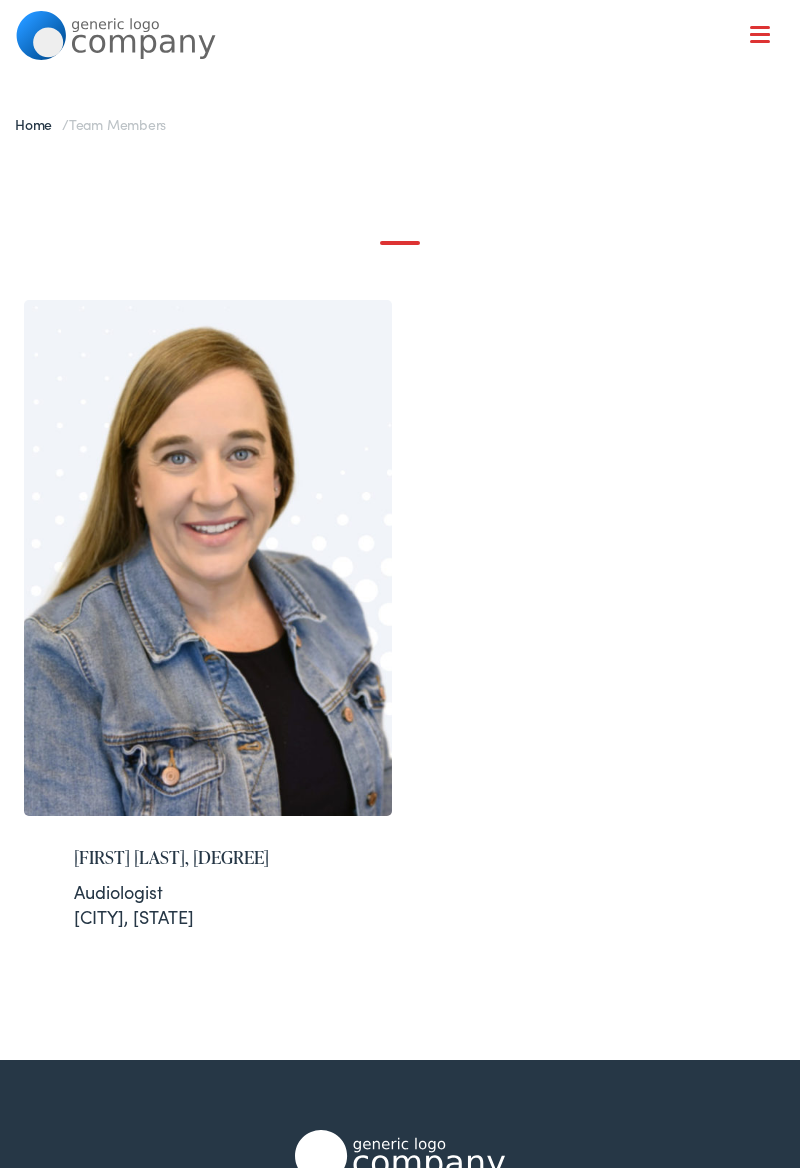 scroll, scrollTop: 0, scrollLeft: 0, axis: both 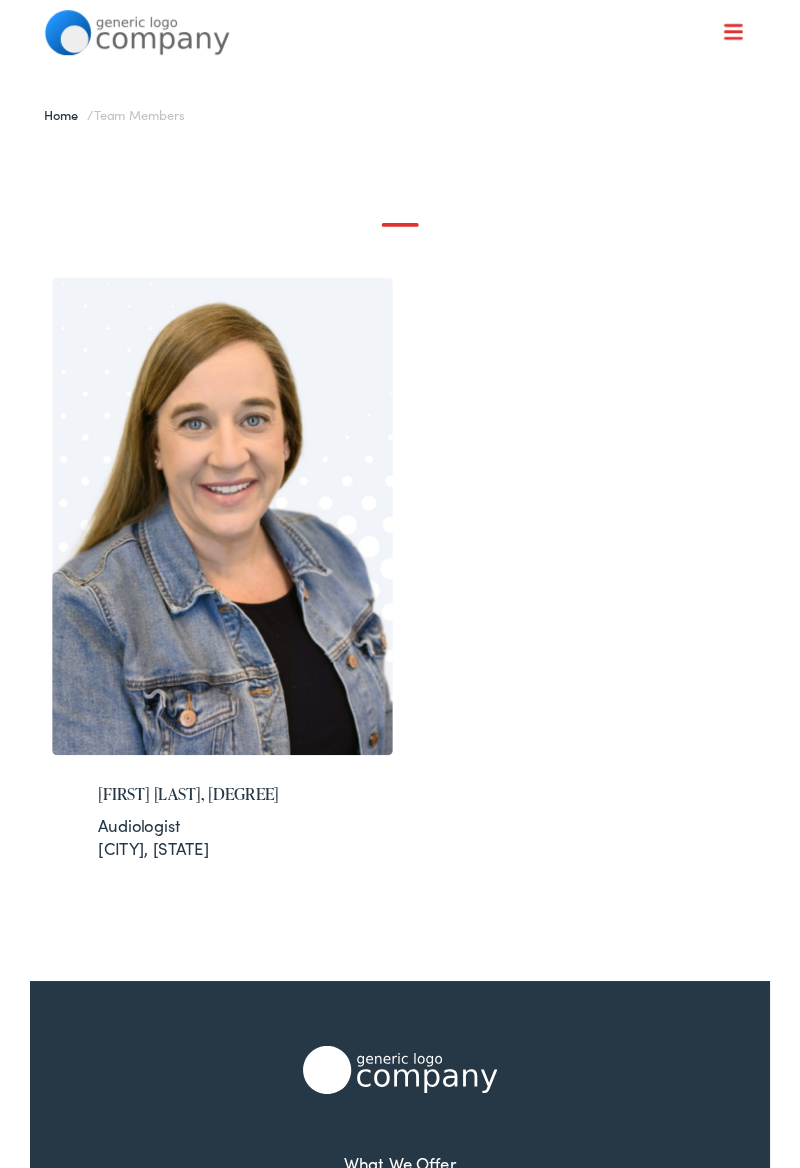 click on "Home" at bounding box center [38, 124] 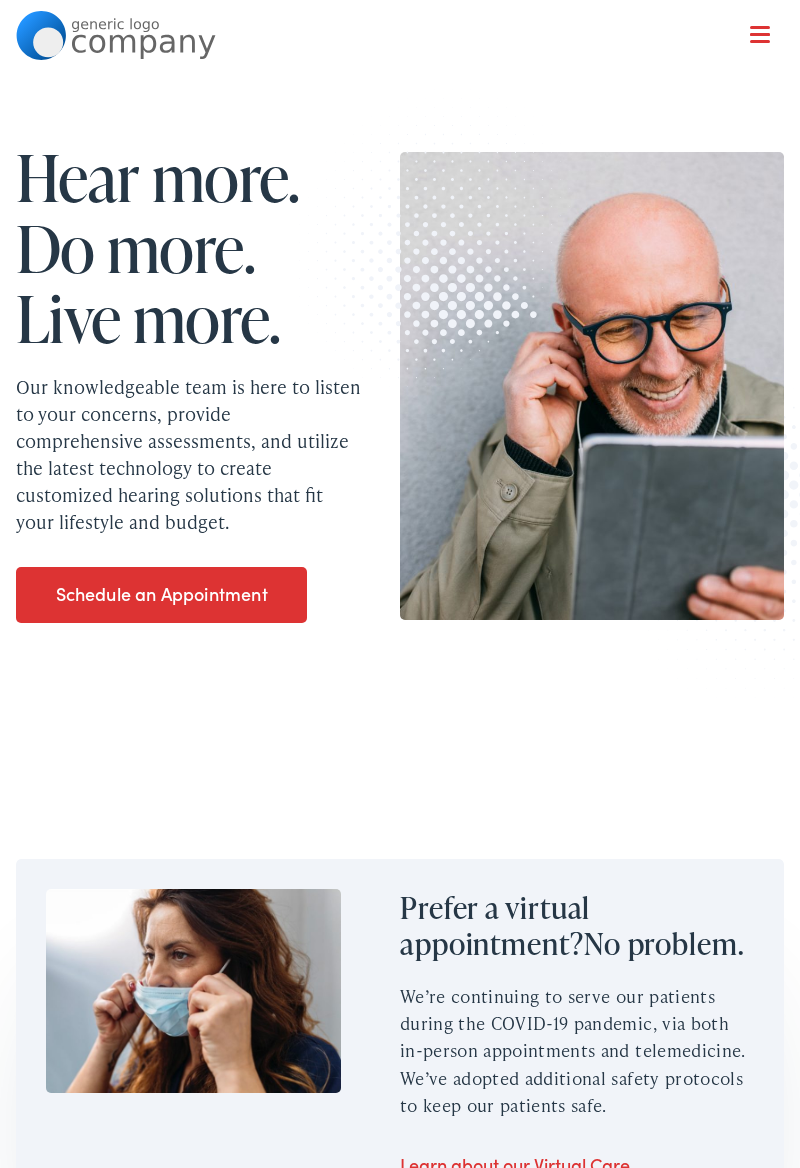 scroll, scrollTop: 0, scrollLeft: 0, axis: both 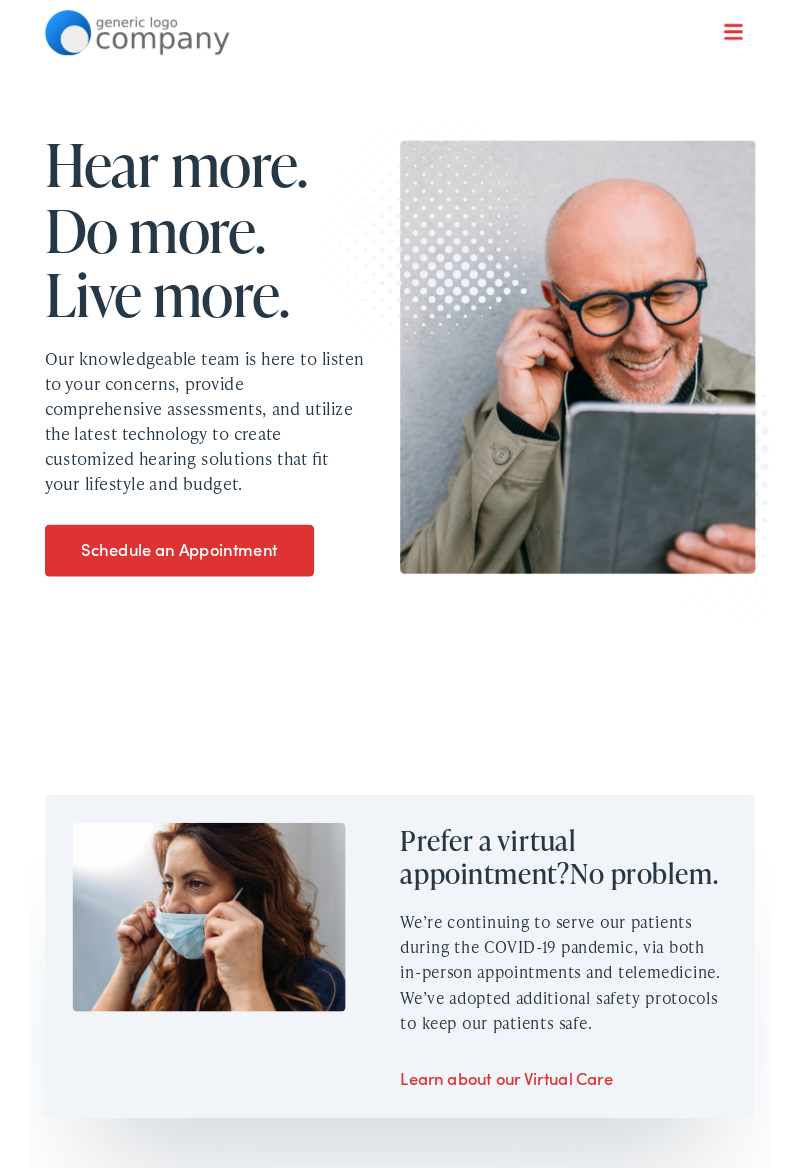 click on "Schedule an Appointment" at bounding box center [161, 595] 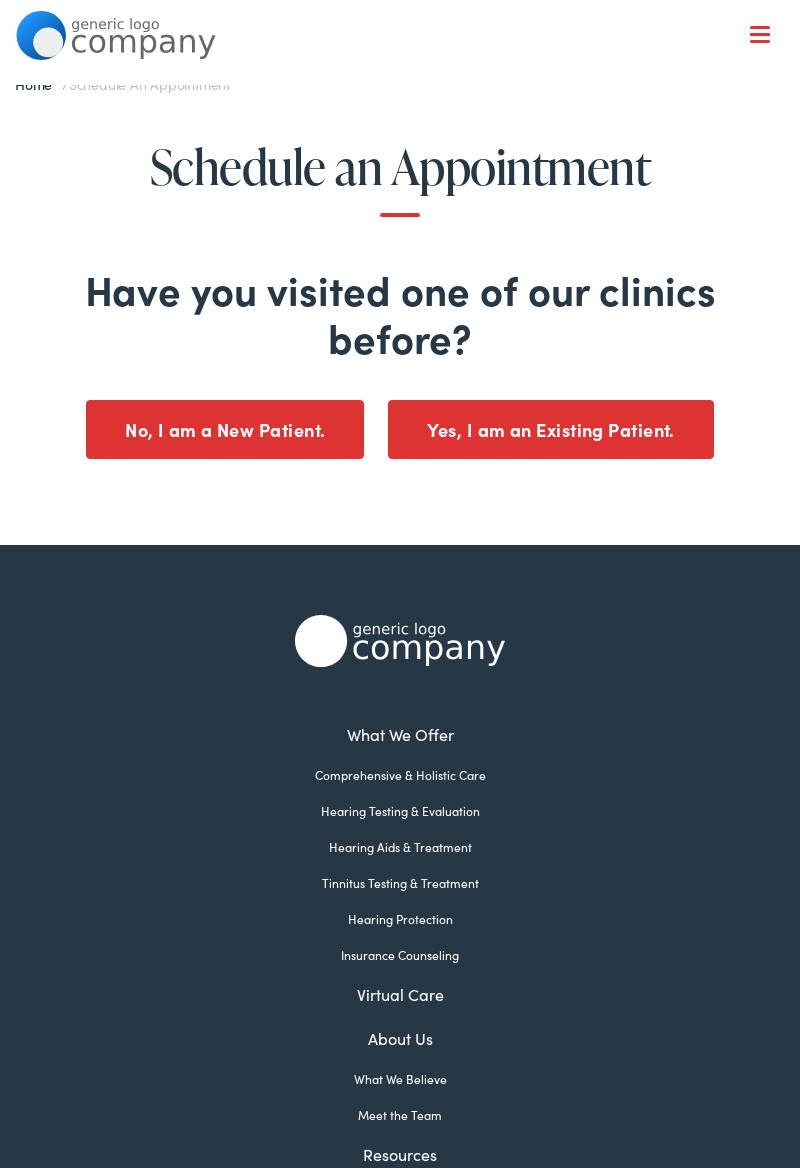 scroll, scrollTop: 0, scrollLeft: 0, axis: both 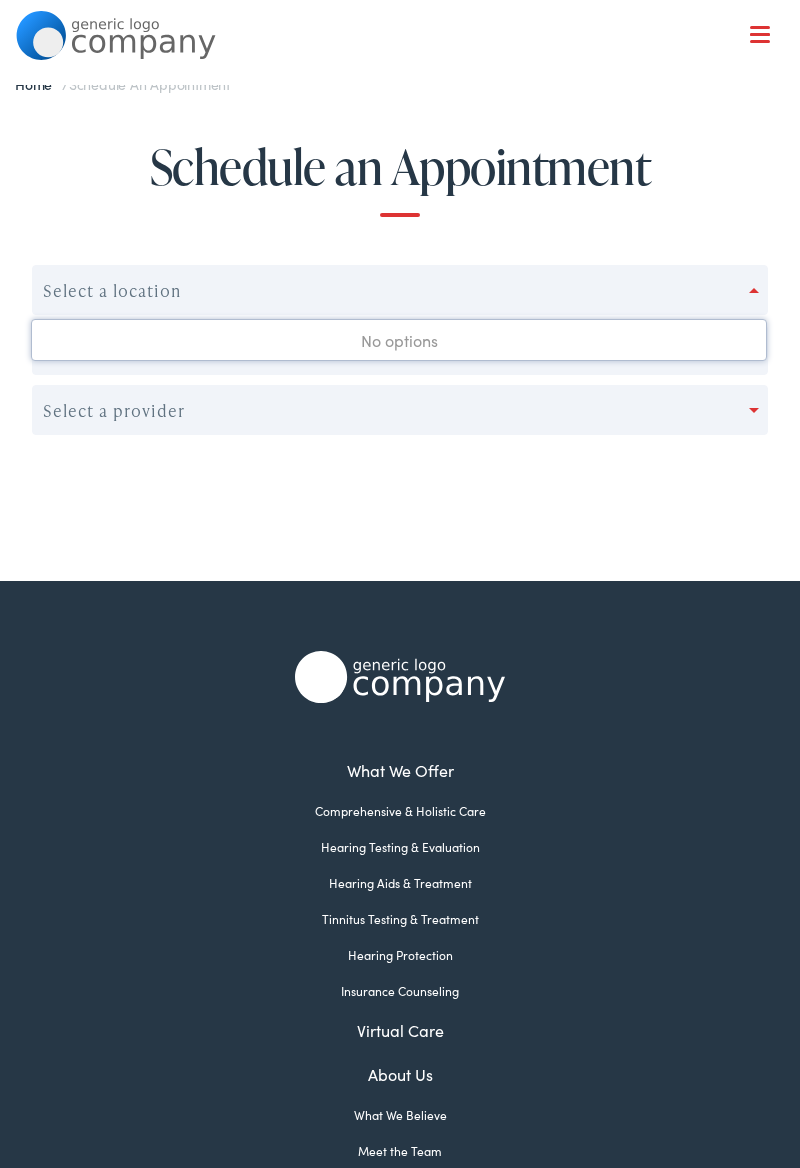 click on "No options" at bounding box center [399, 340] 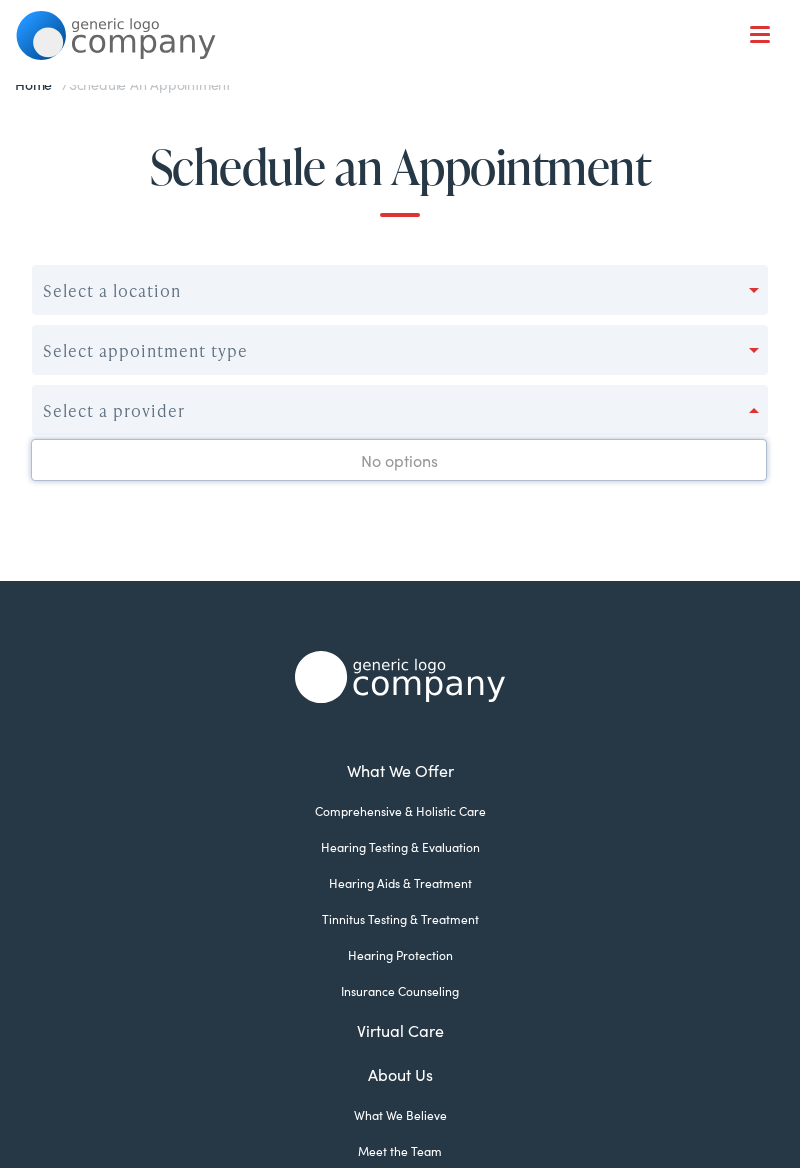 click at bounding box center (400, 546) 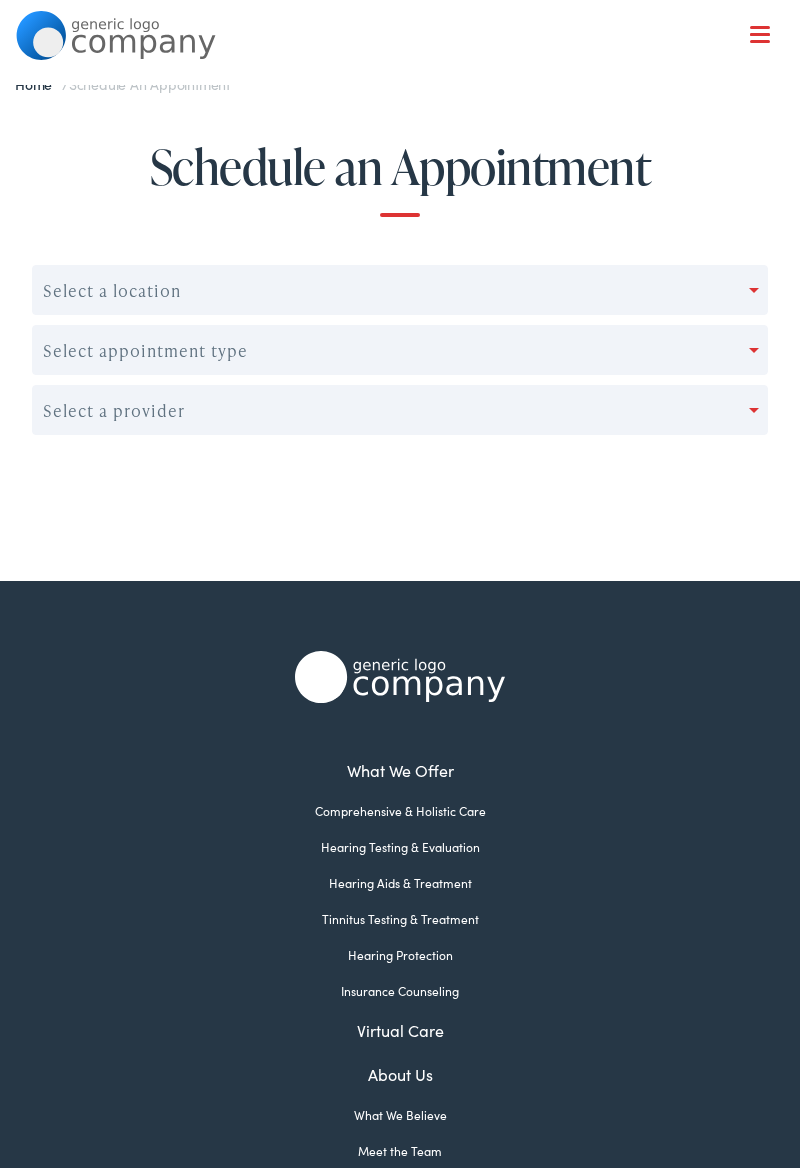 click at bounding box center [760, 34] 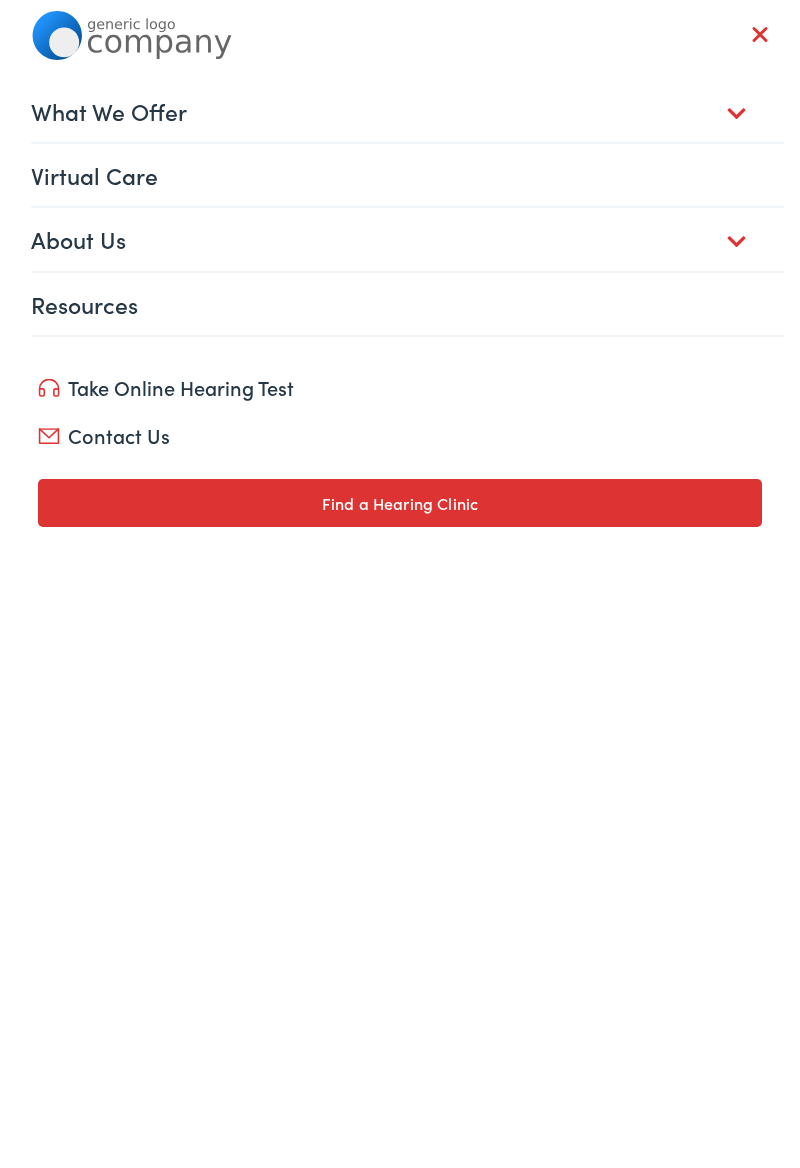 click on "Find a Hearing Clinic" at bounding box center (400, 503) 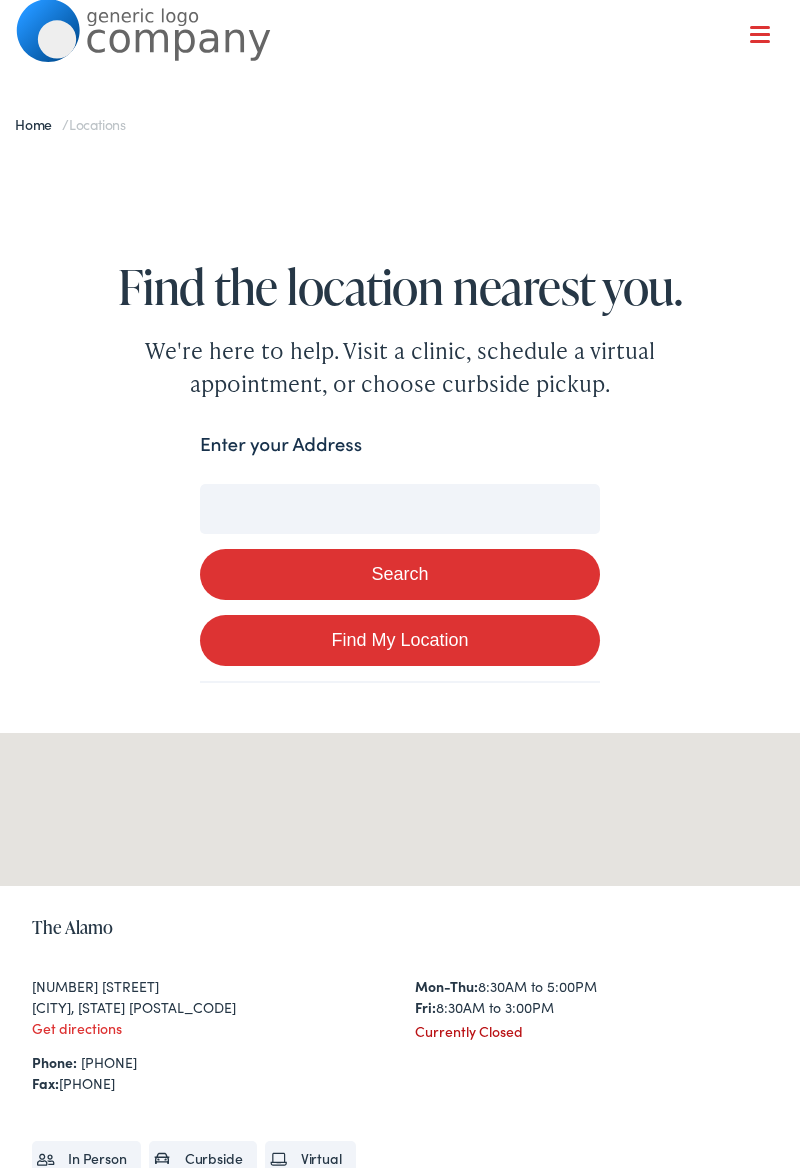 scroll, scrollTop: 0, scrollLeft: 0, axis: both 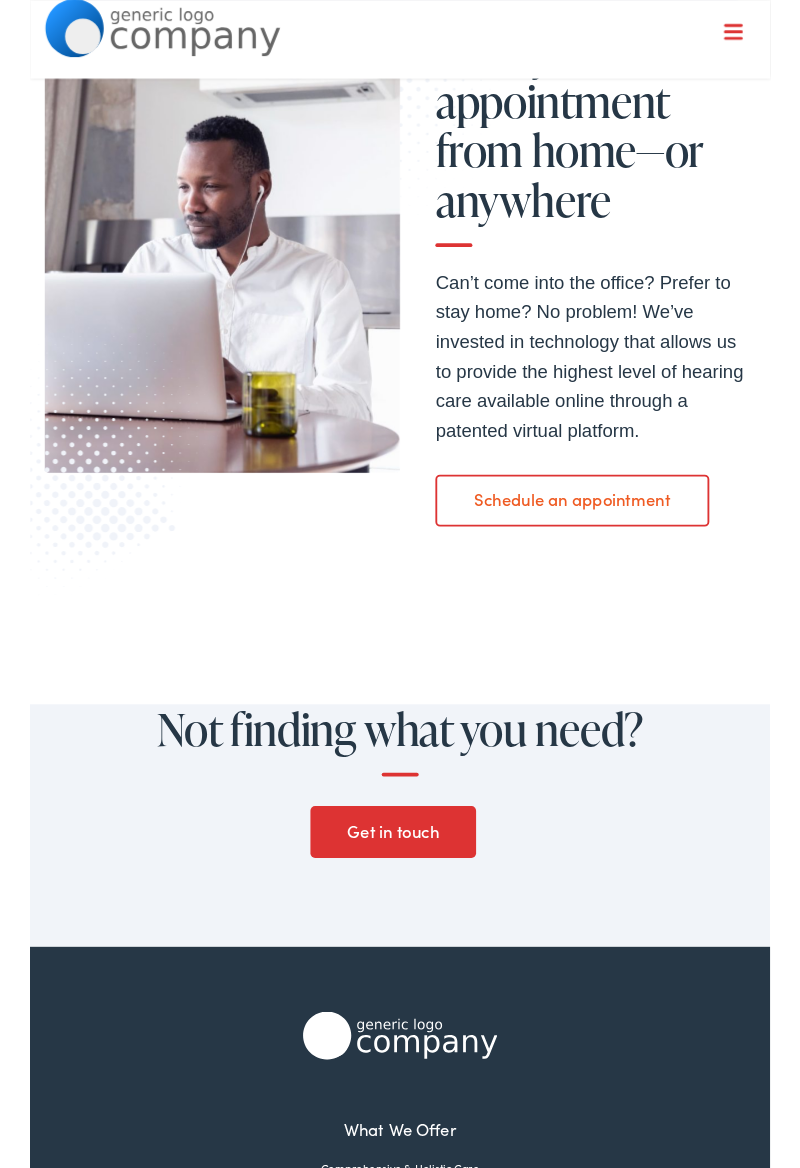 click on "Schedule an appointment" at bounding box center (585, 541) 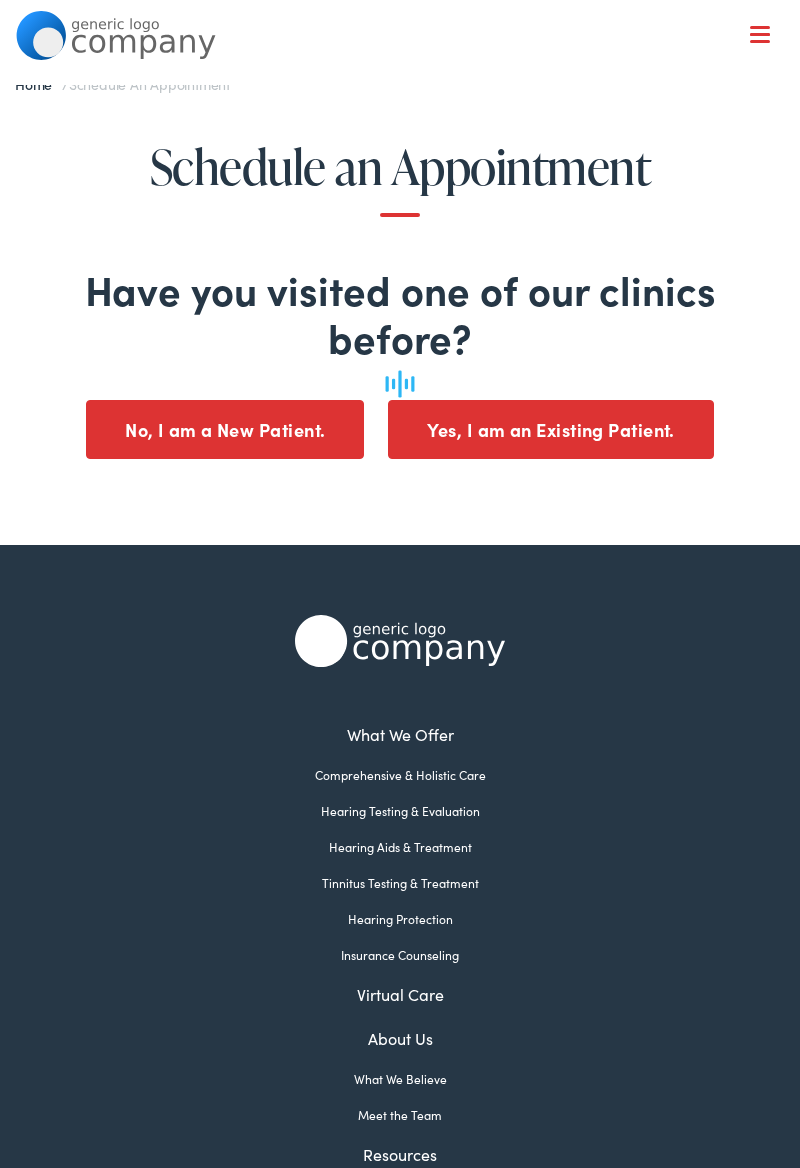 scroll, scrollTop: 0, scrollLeft: 0, axis: both 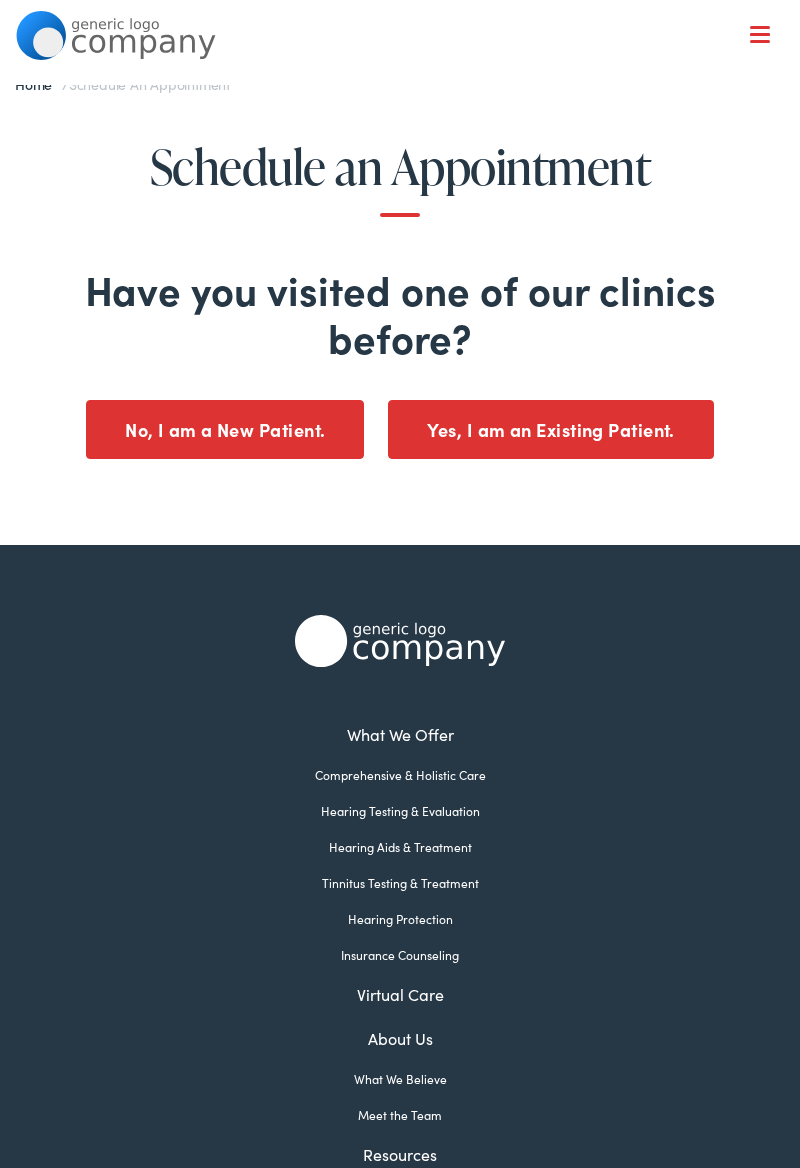 click on "No, I am a New Patient." at bounding box center (225, 429) 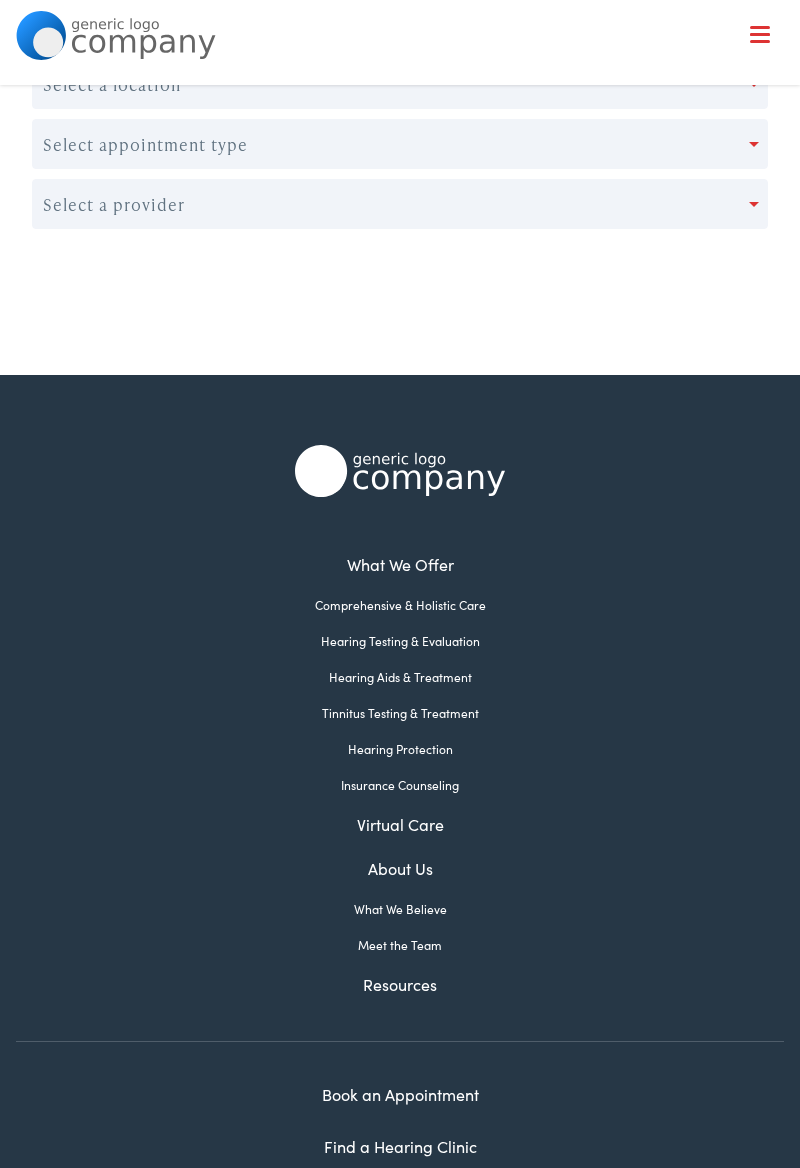 scroll, scrollTop: 376, scrollLeft: 0, axis: vertical 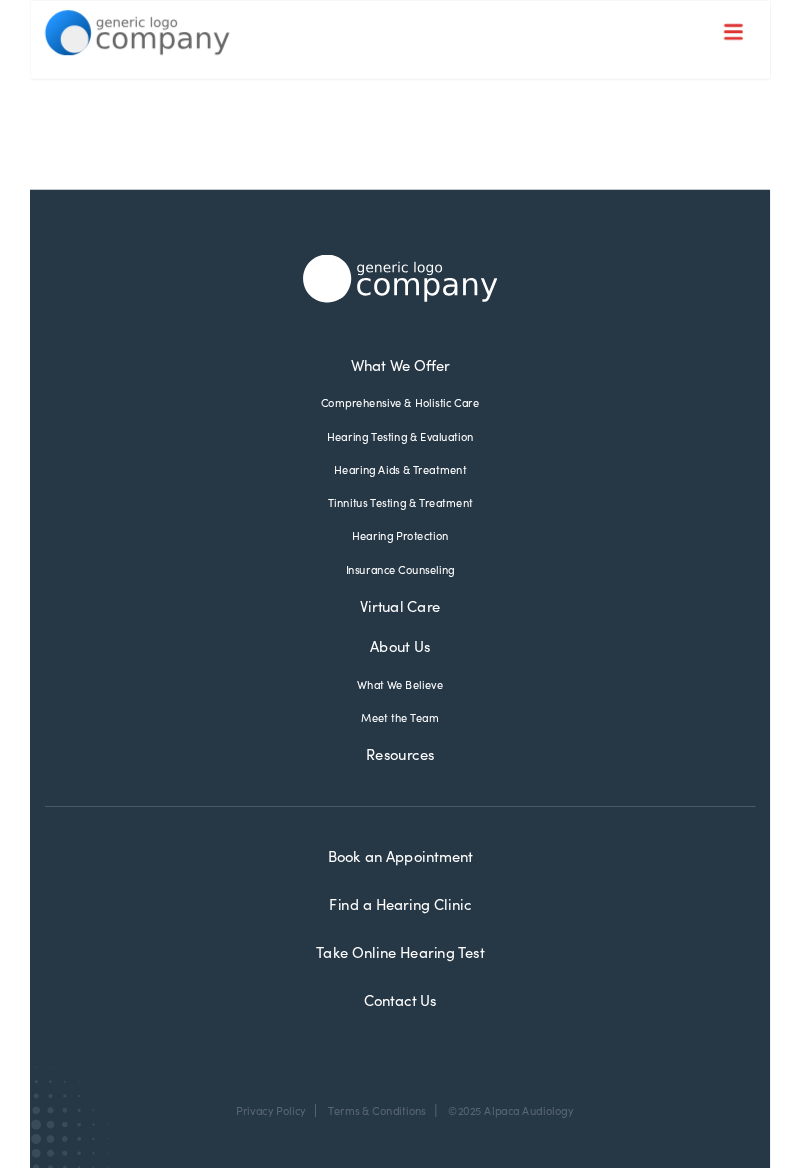 click on "Meet the Team" at bounding box center (400, 775) 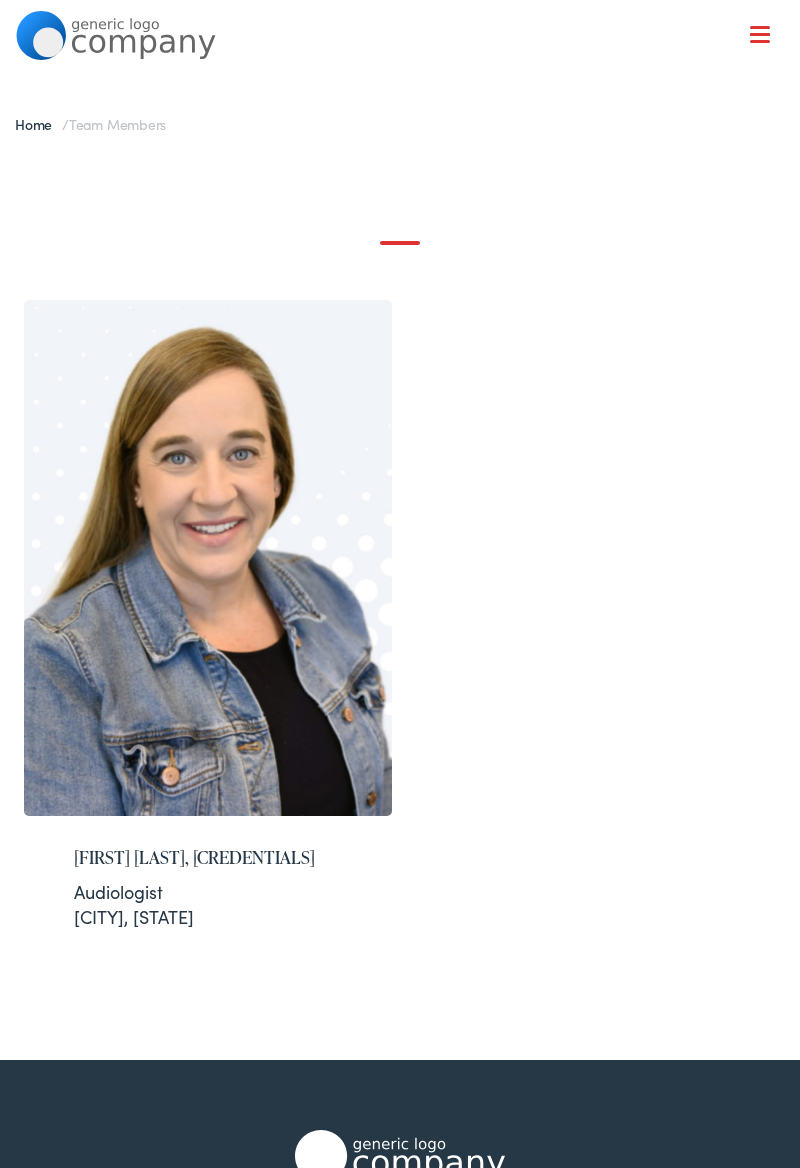 scroll, scrollTop: 0, scrollLeft: 0, axis: both 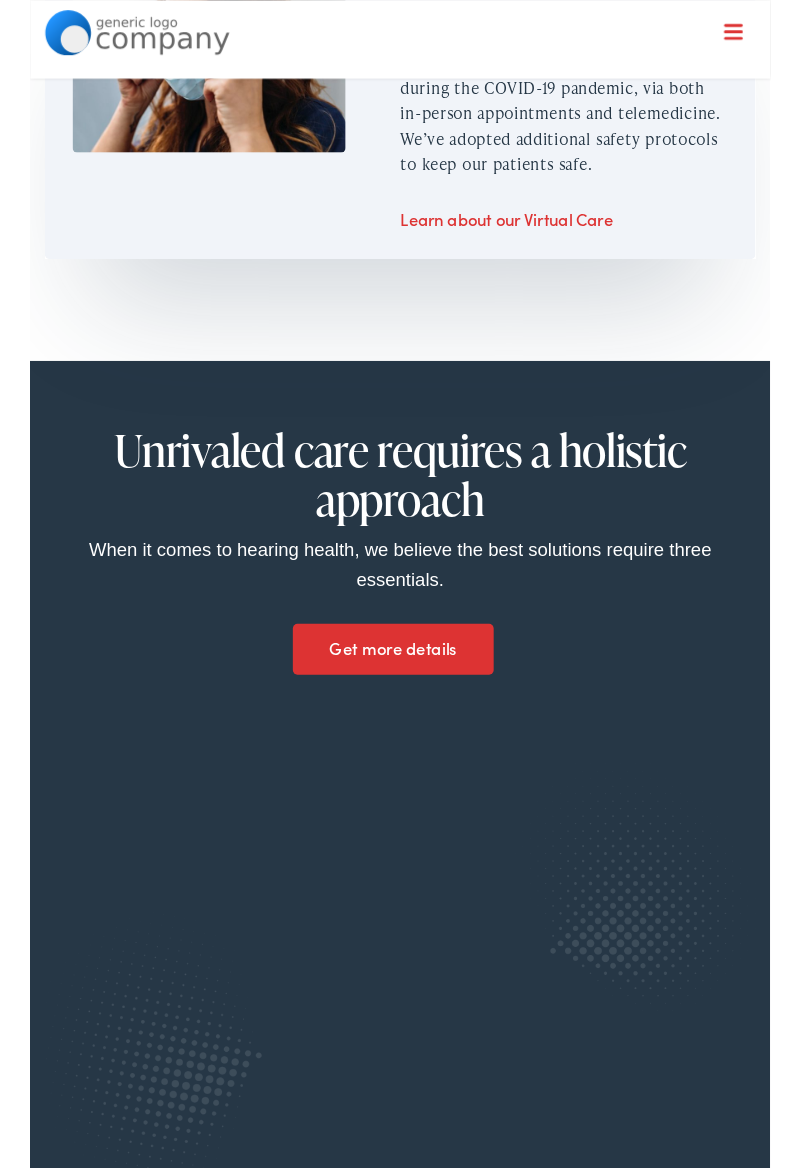 click on "Get more details" at bounding box center (392, 702) 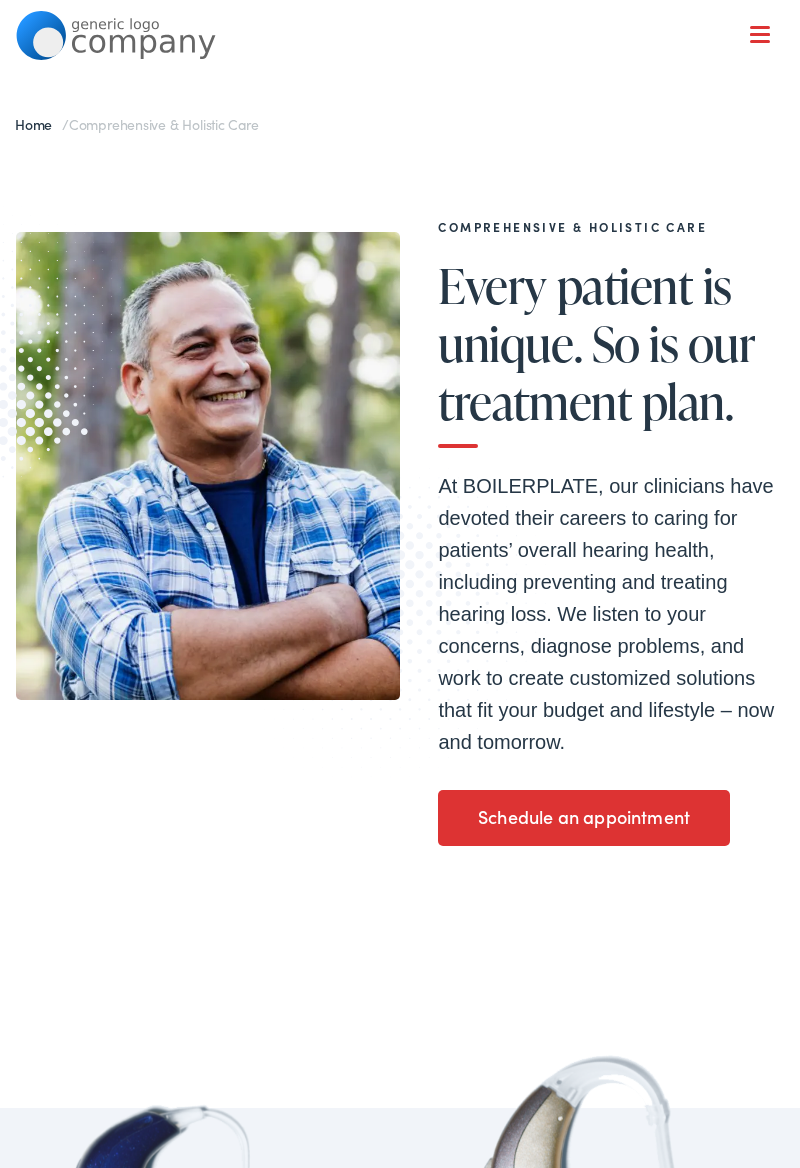 scroll, scrollTop: 0, scrollLeft: 0, axis: both 